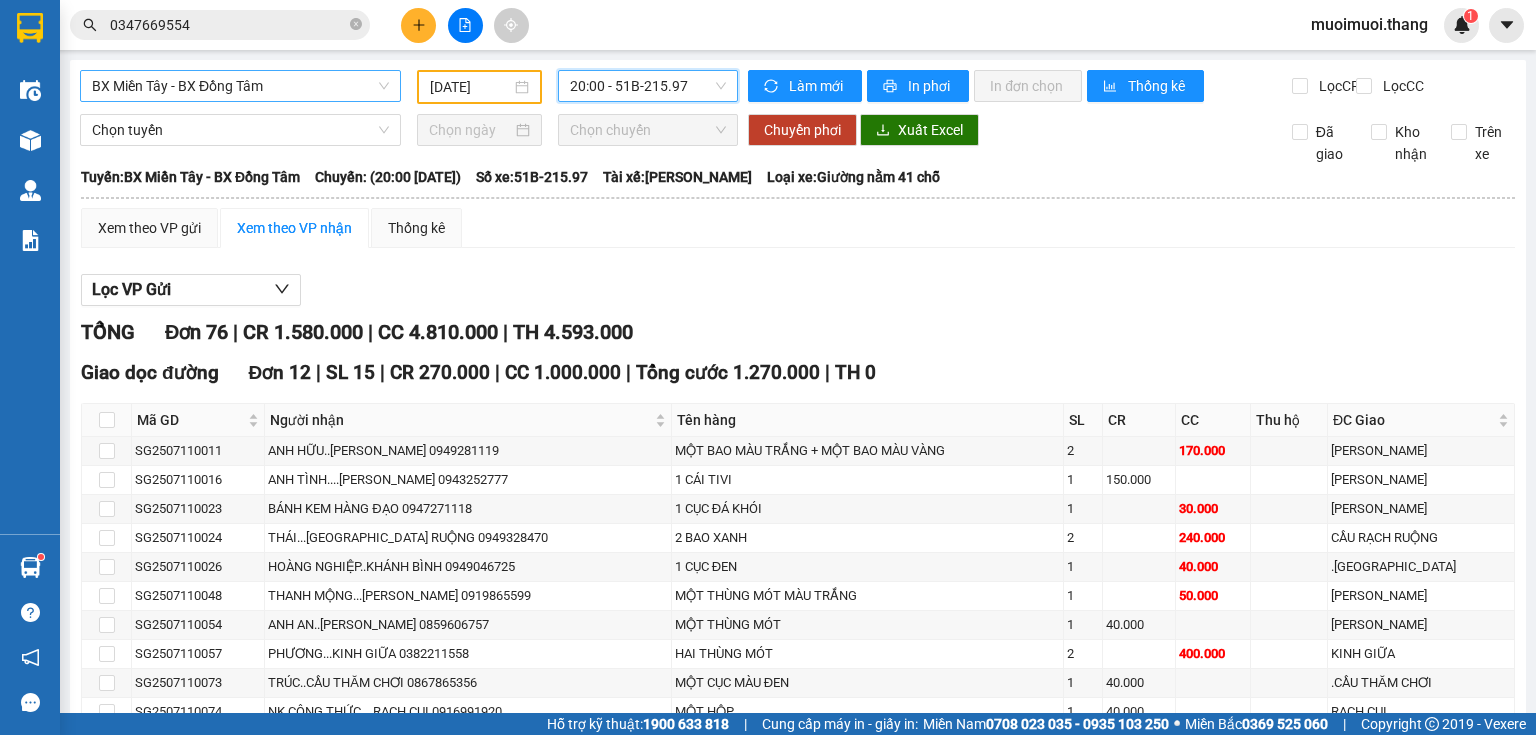 scroll, scrollTop: 0, scrollLeft: 0, axis: both 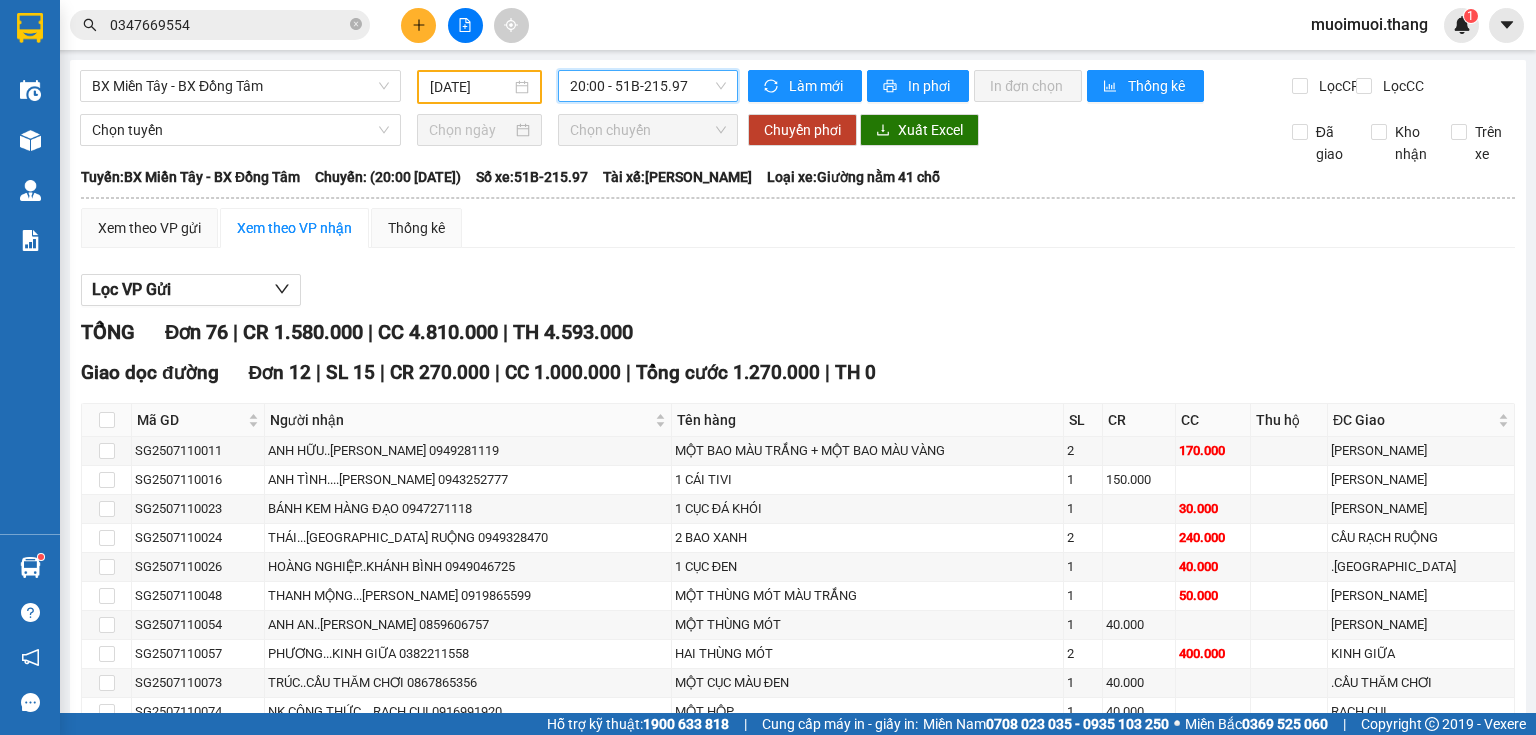 click on "[DATE]" at bounding box center [470, 87] 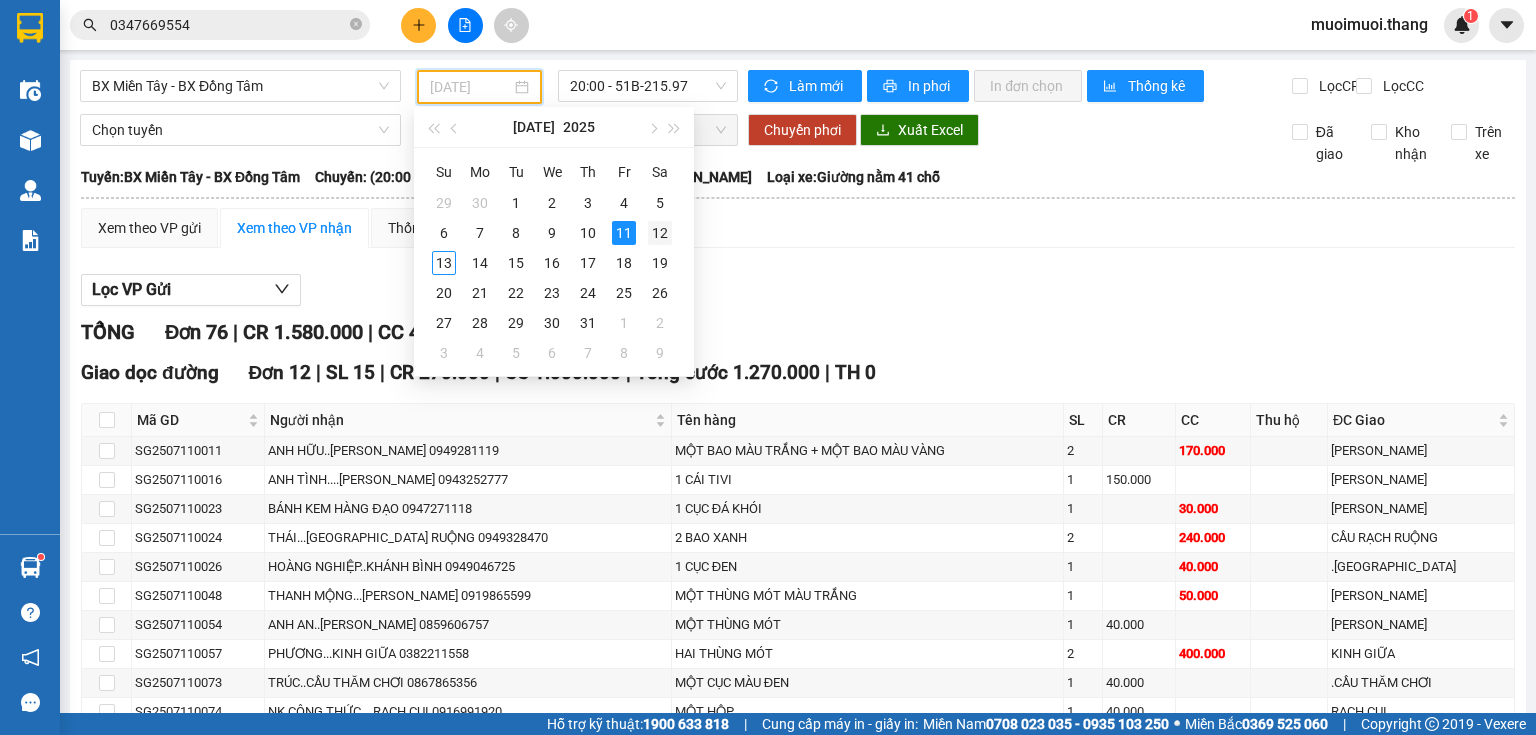 click on "12" at bounding box center [660, 233] 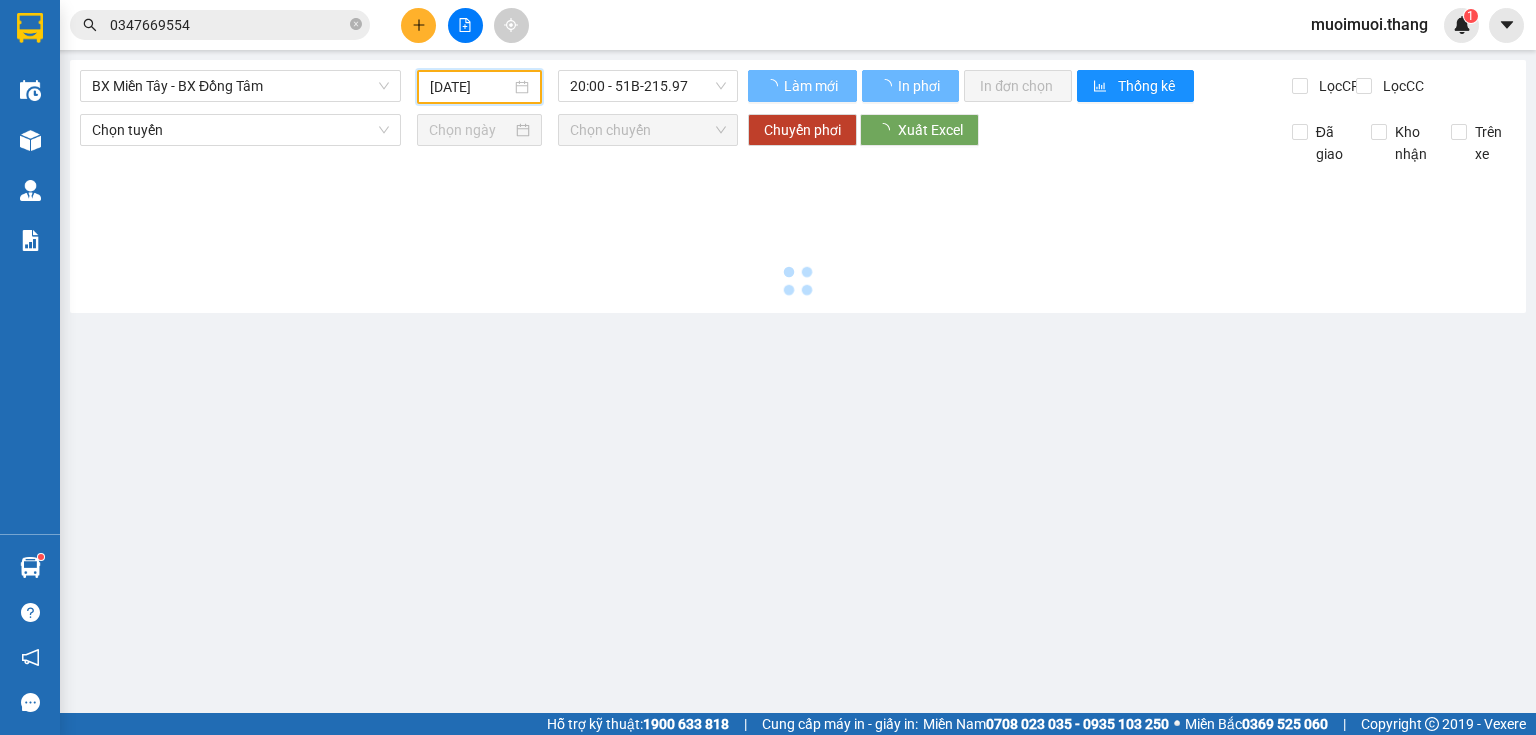 type on "[DATE]" 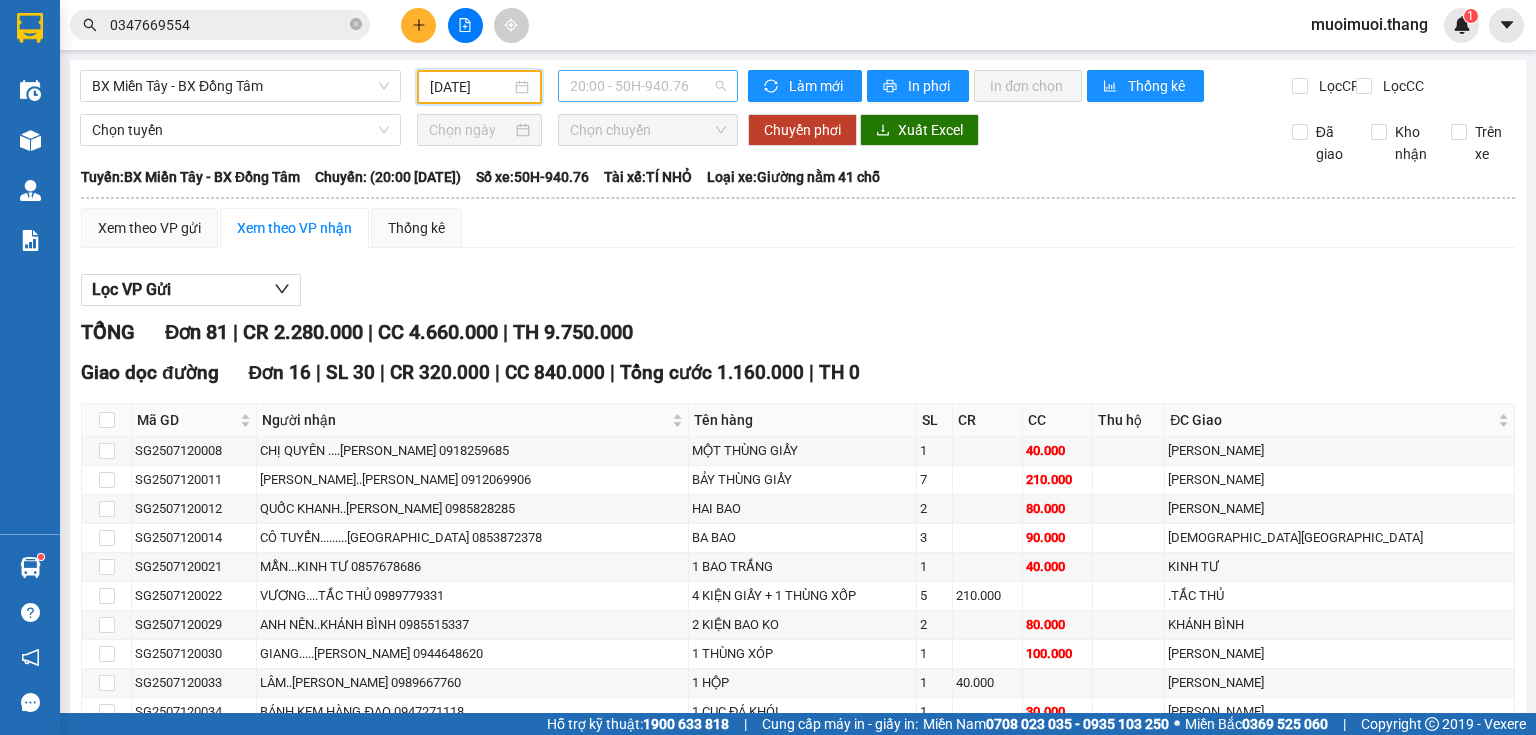 click on "20:00     - 50H-940.76" at bounding box center [648, 86] 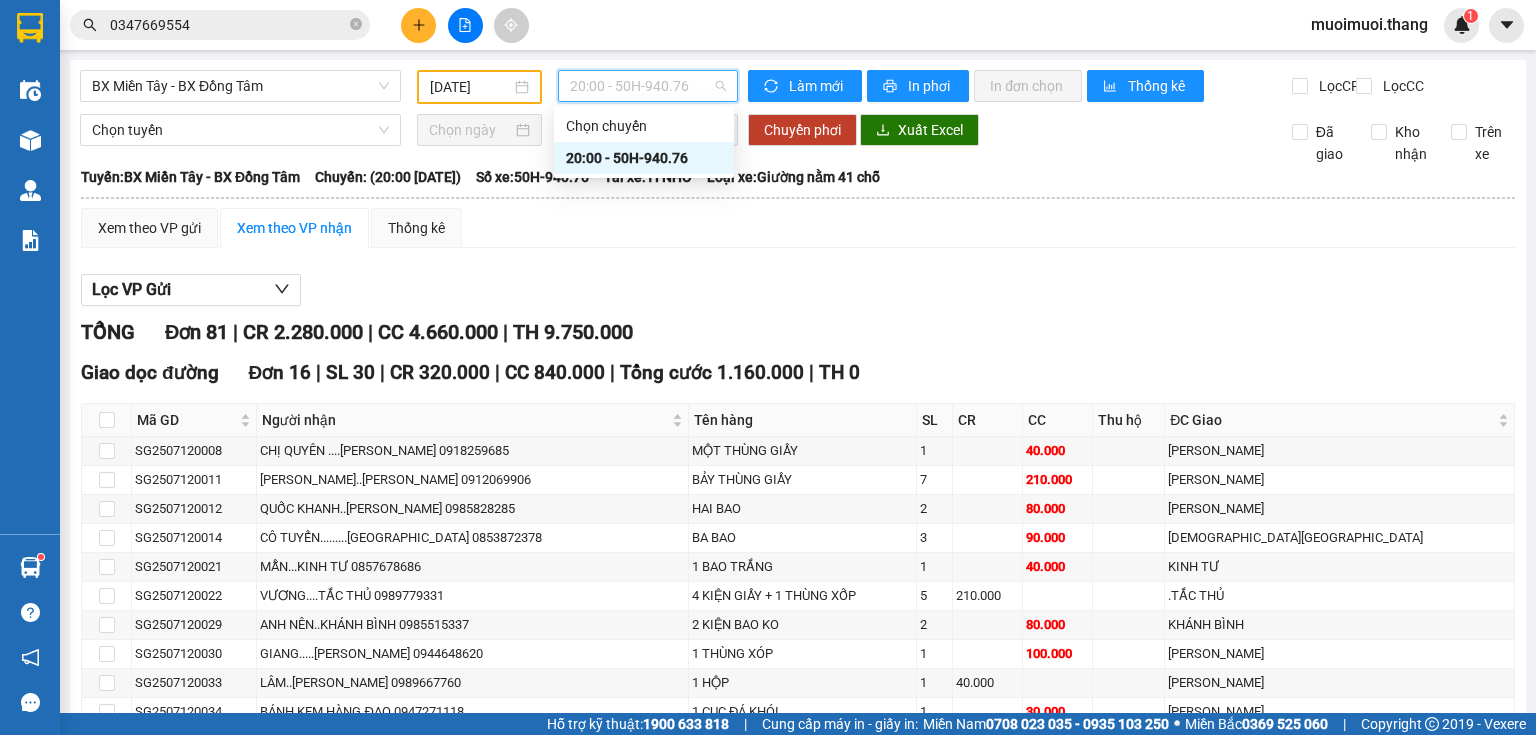 click on "20:00     - 50H-940.76" at bounding box center [644, 158] 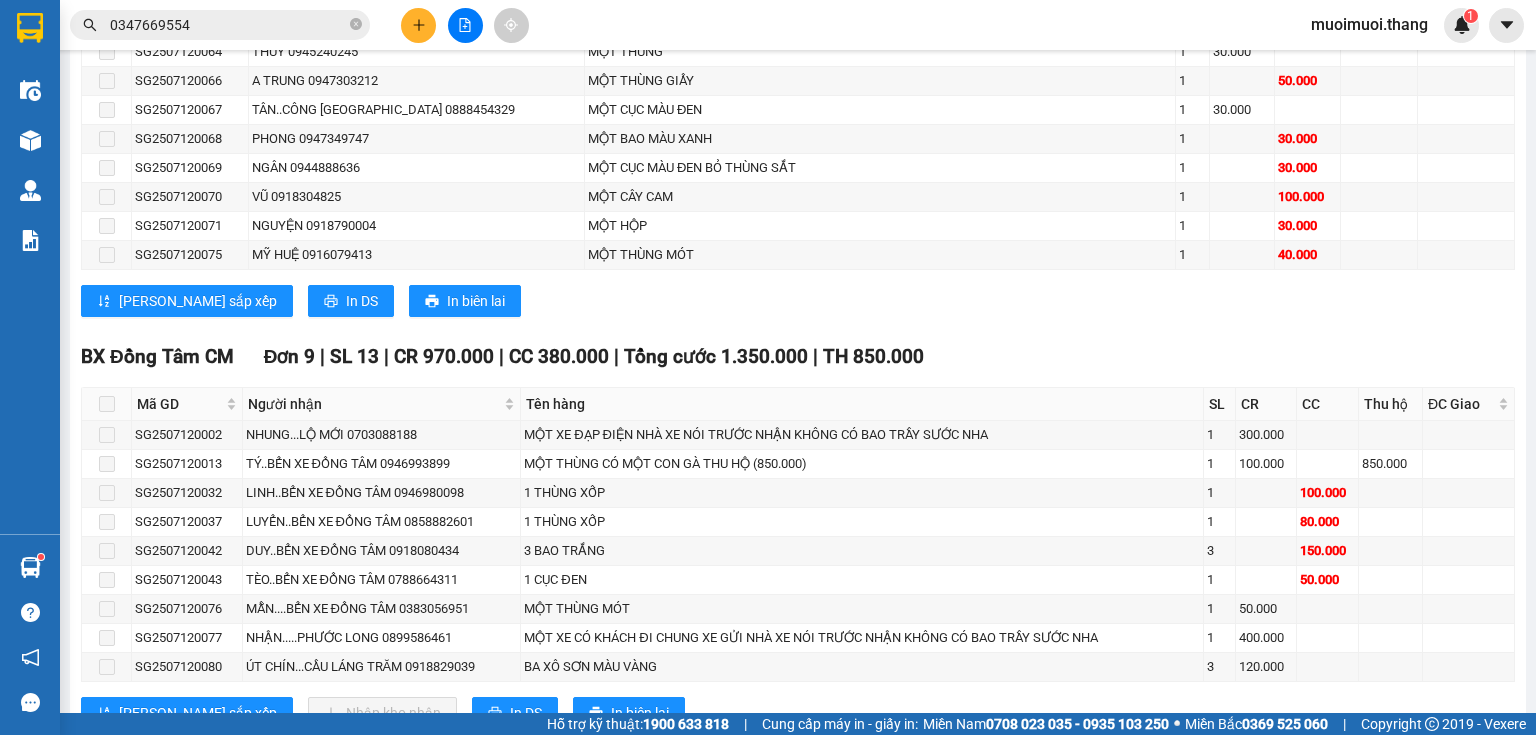 scroll, scrollTop: 2400, scrollLeft: 0, axis: vertical 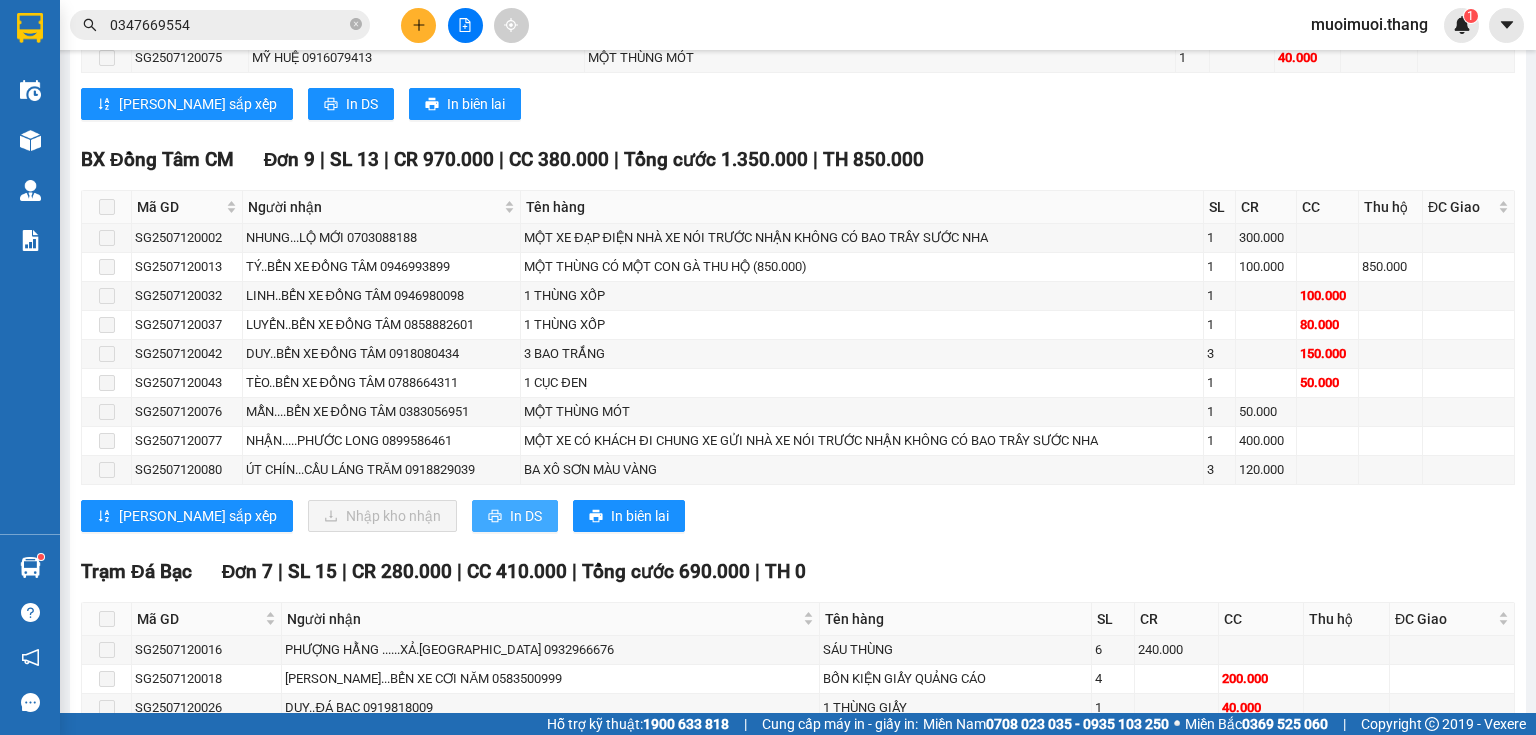 click on "In DS" at bounding box center (526, 516) 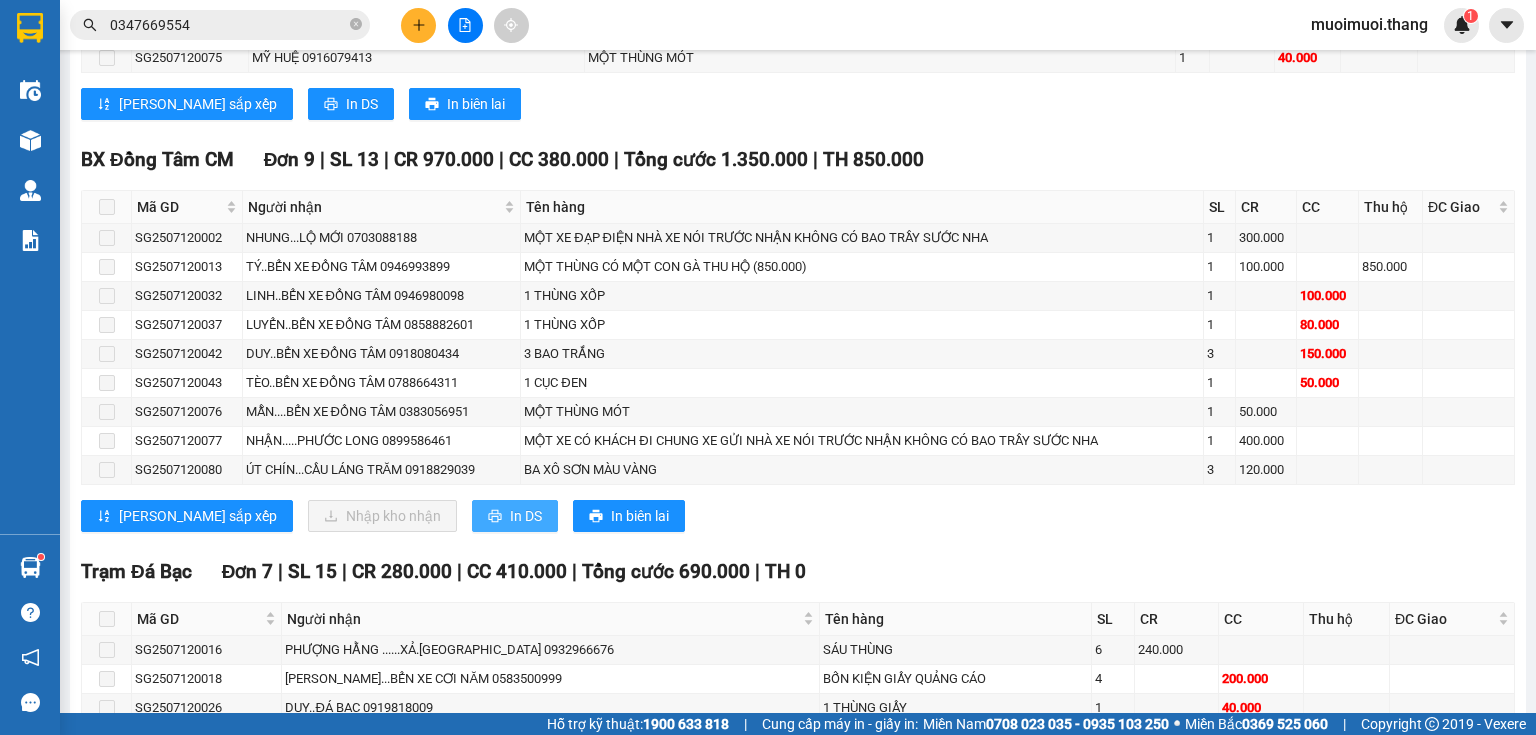 scroll, scrollTop: 0, scrollLeft: 0, axis: both 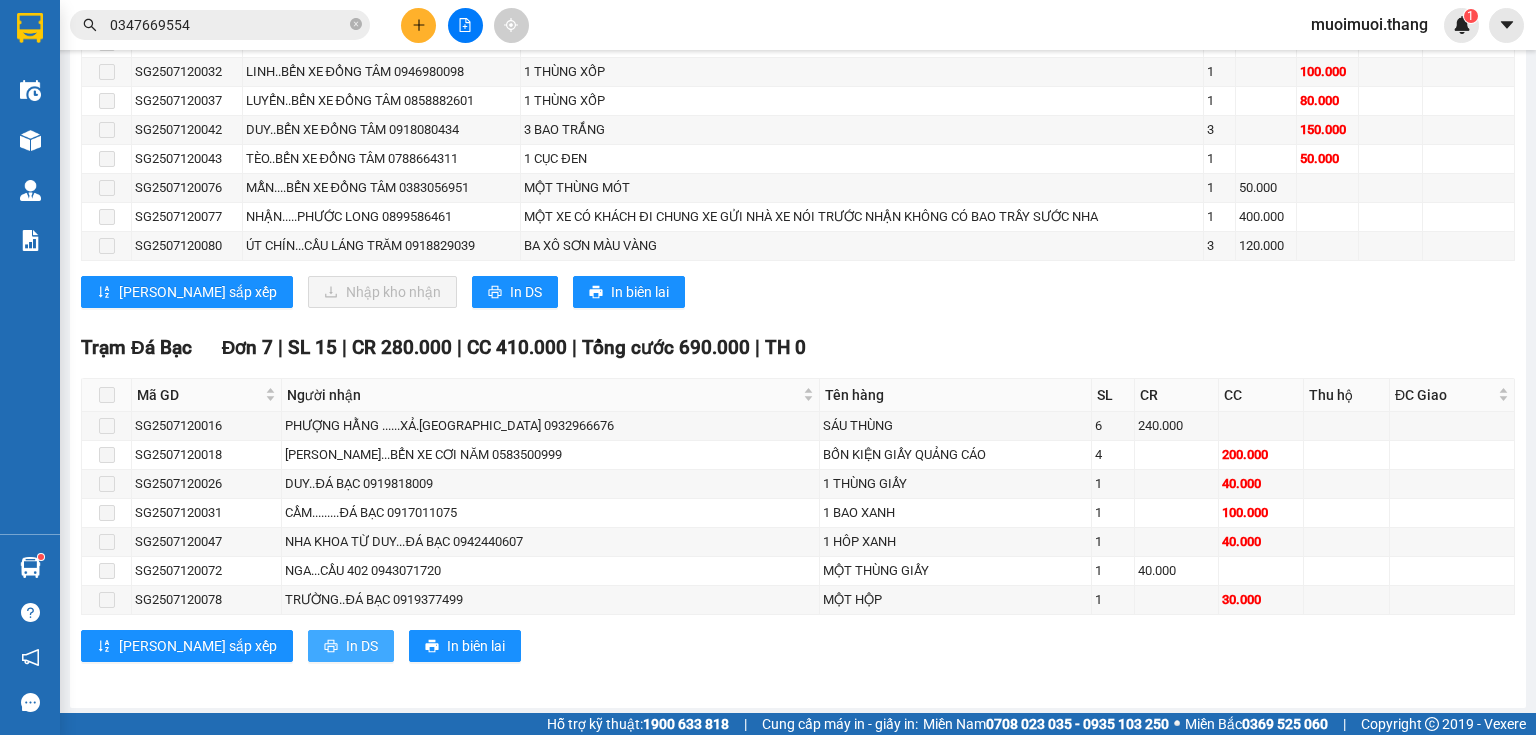 click on "In DS" at bounding box center (362, 646) 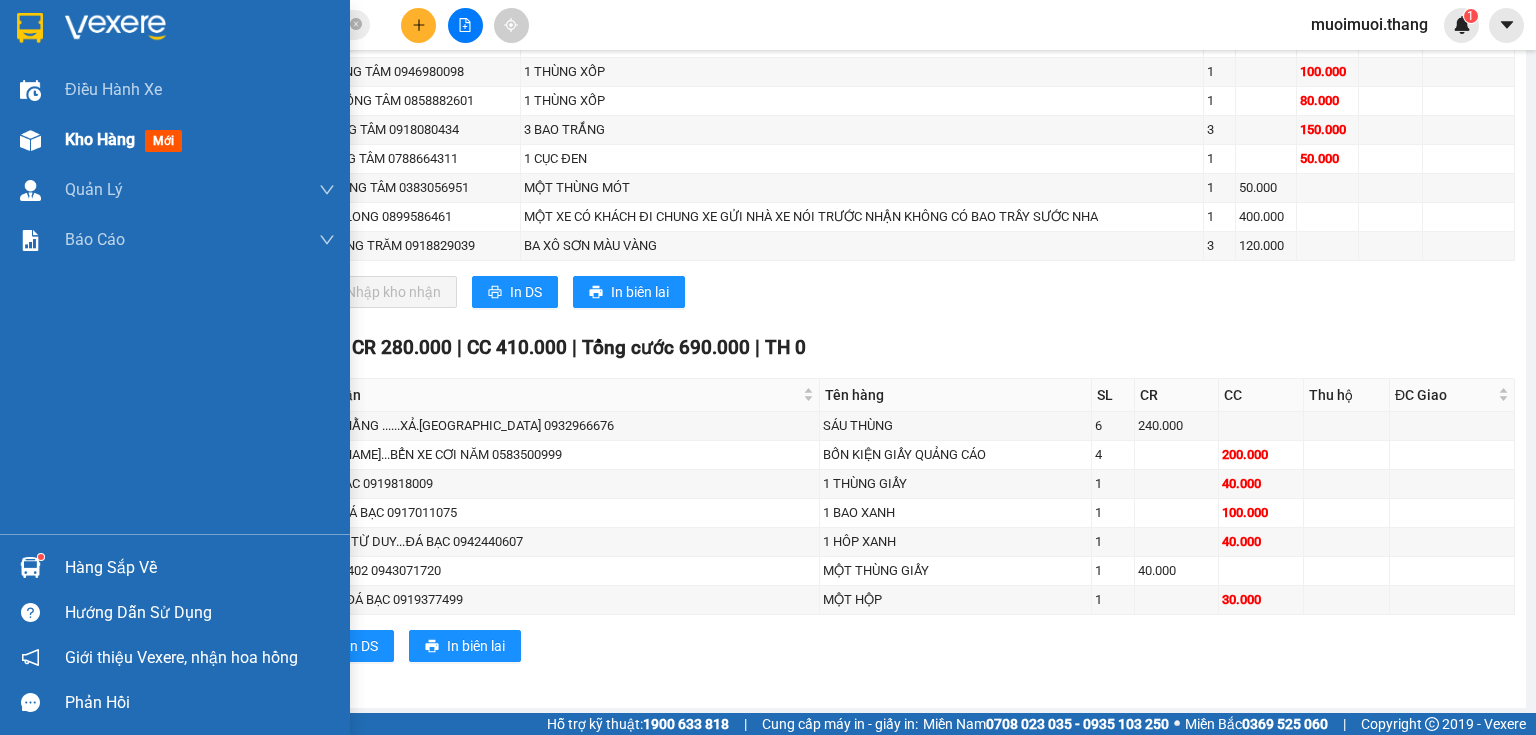 click on "Kho hàng" at bounding box center [100, 139] 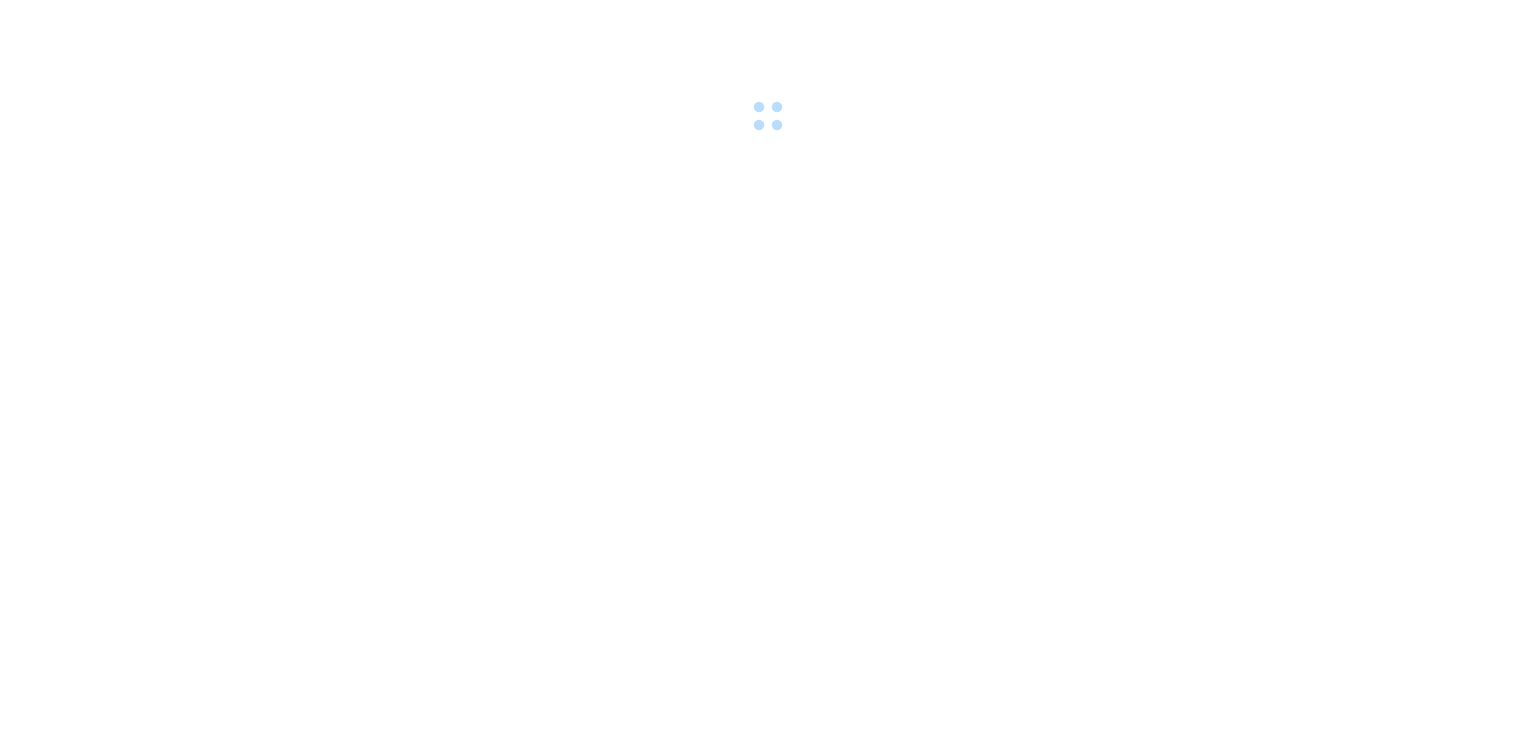 scroll, scrollTop: 0, scrollLeft: 0, axis: both 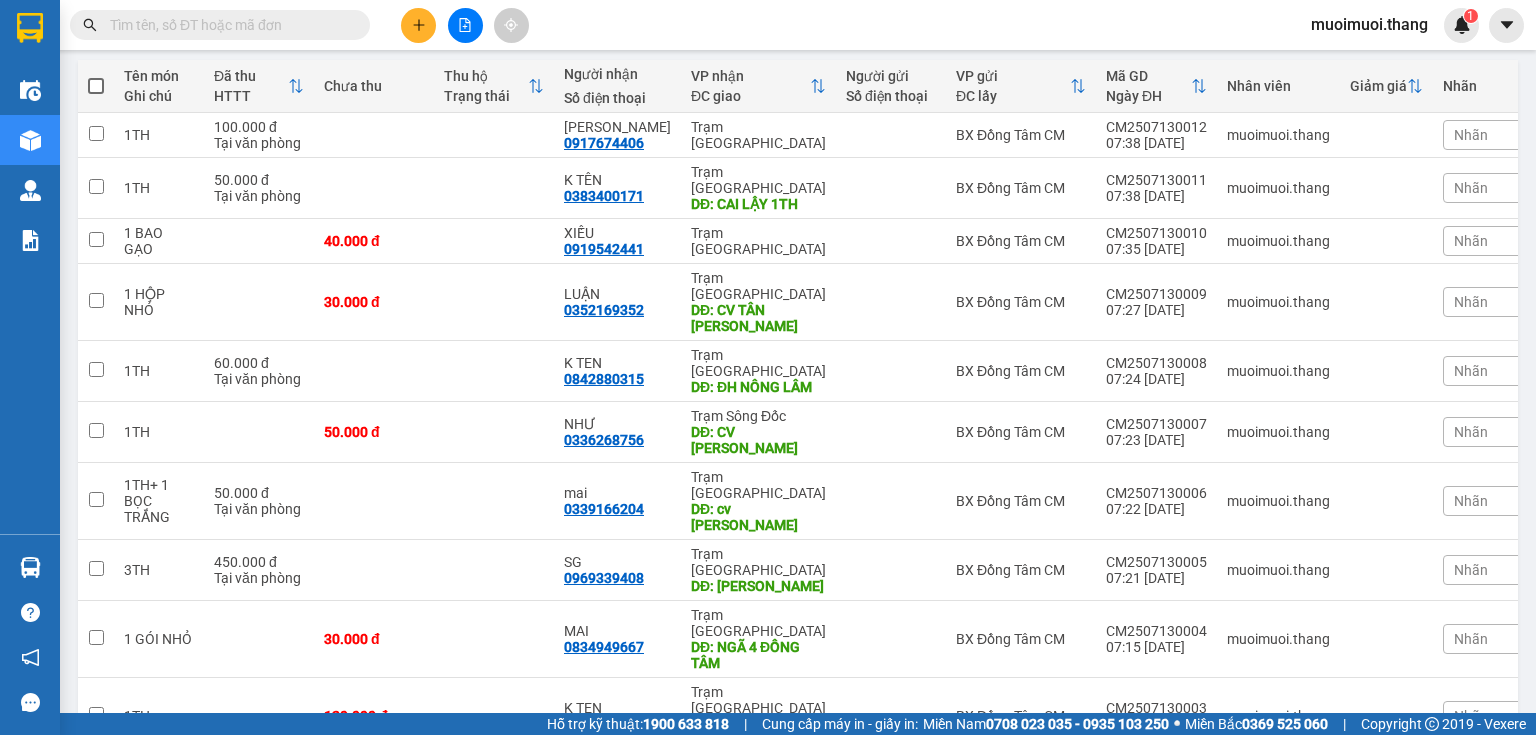 click on "10 / trang" at bounding box center (1434, 787) 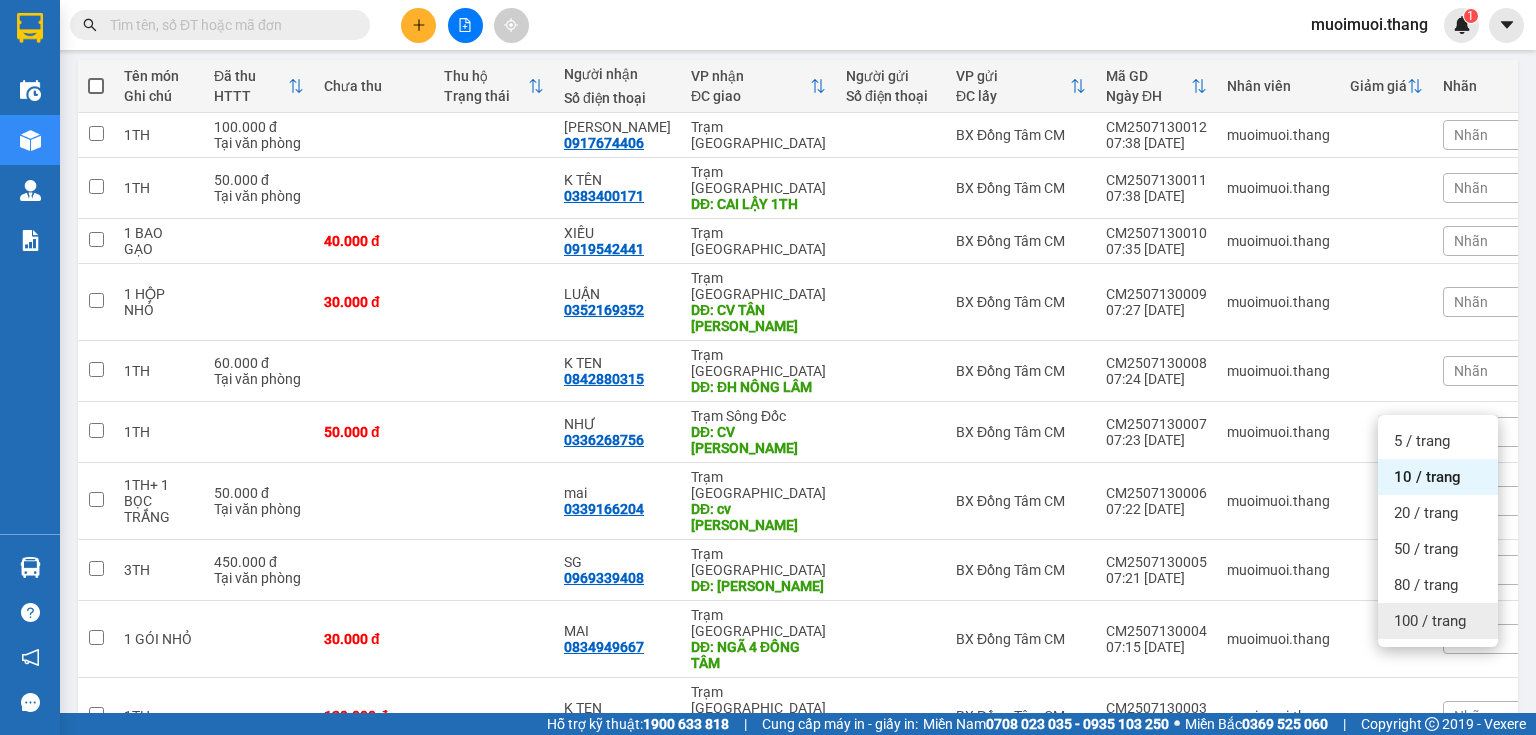 click on "100 / trang" at bounding box center (1430, 621) 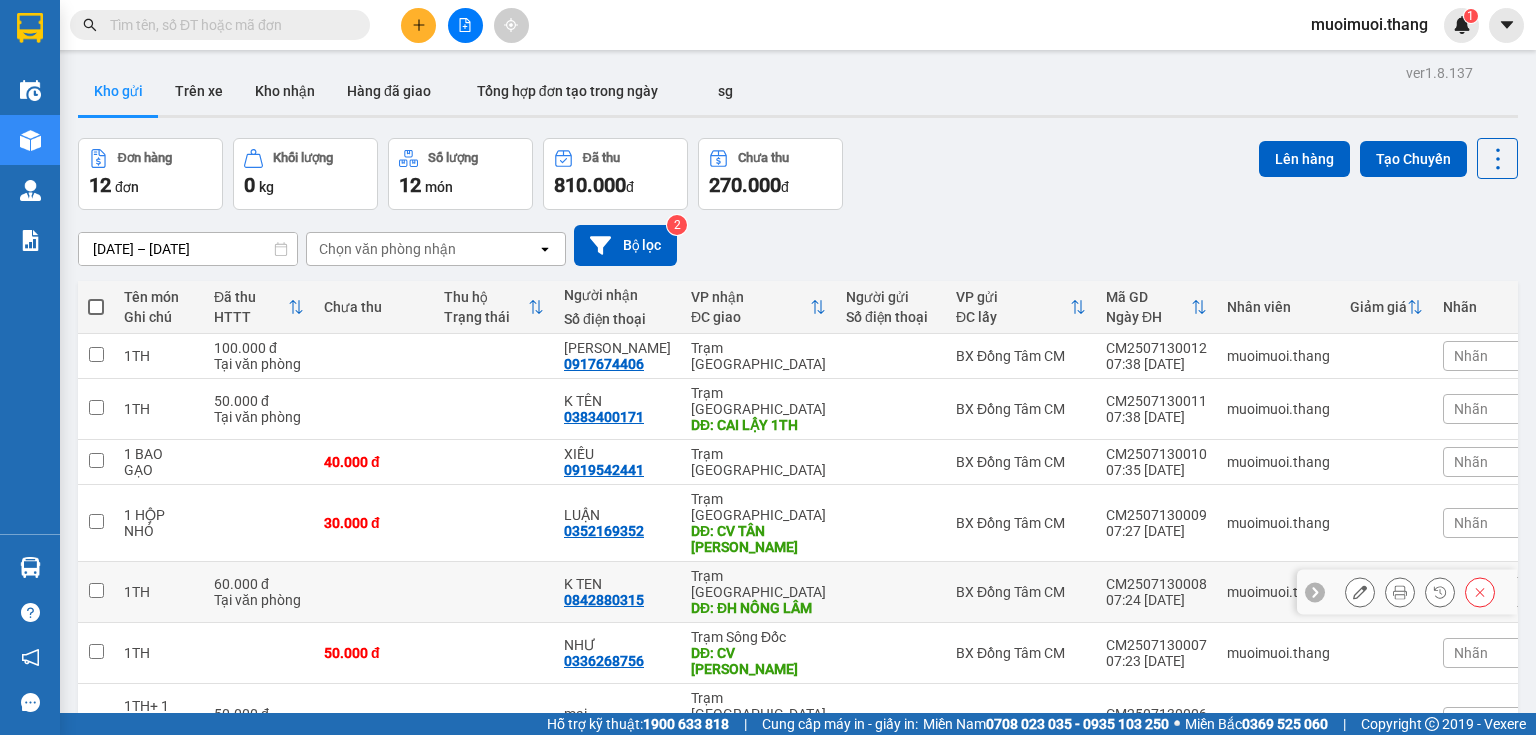 scroll, scrollTop: 0, scrollLeft: 0, axis: both 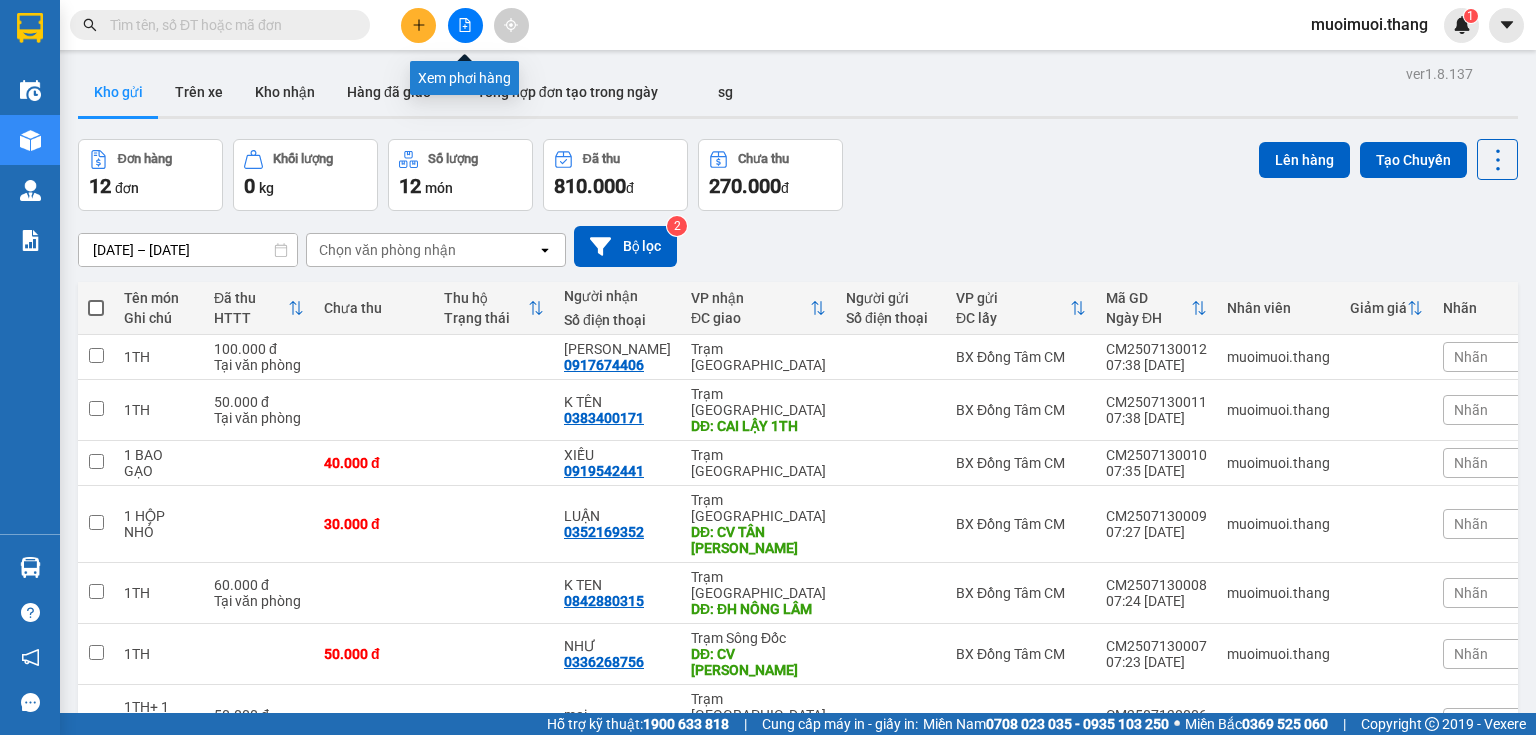 click 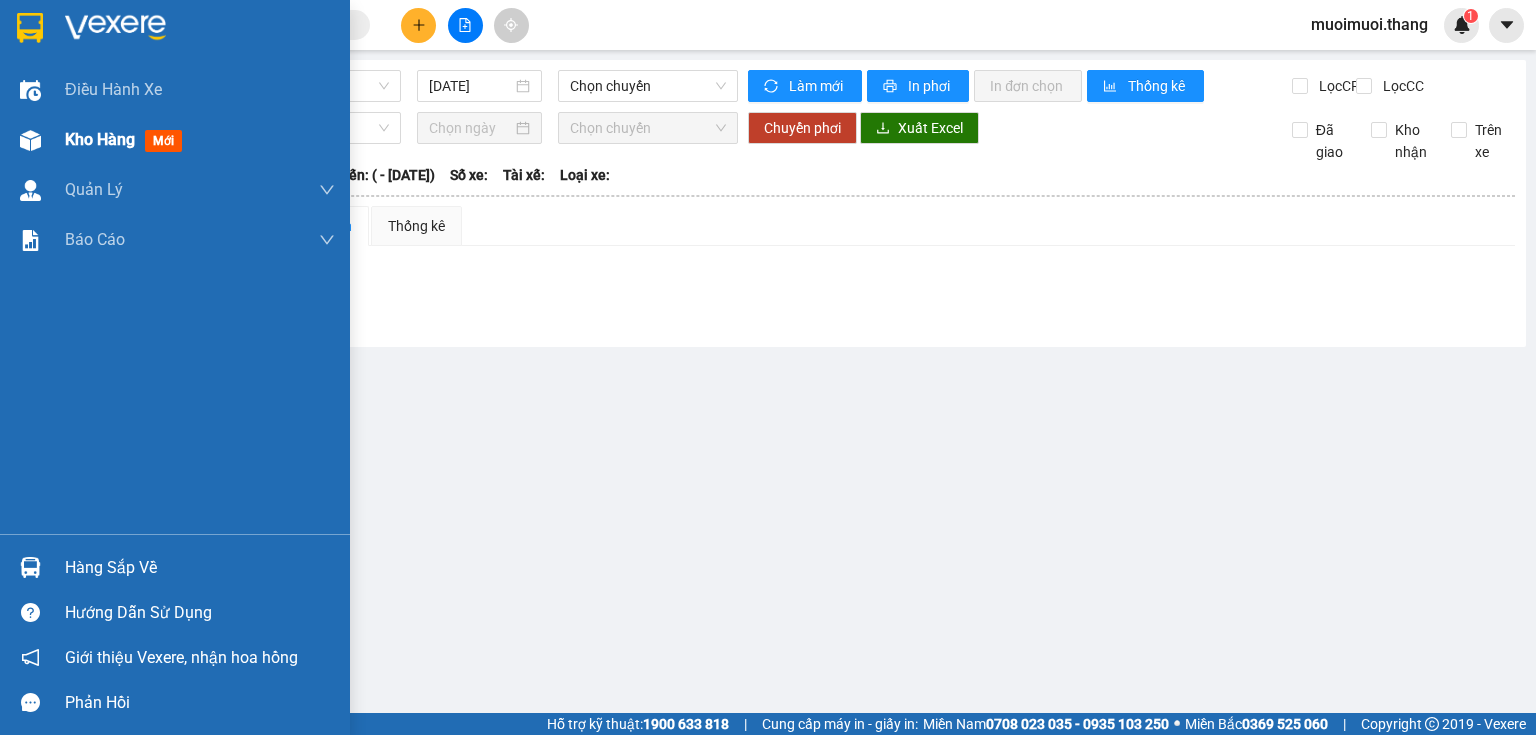 click on "Kho hàng" at bounding box center [100, 139] 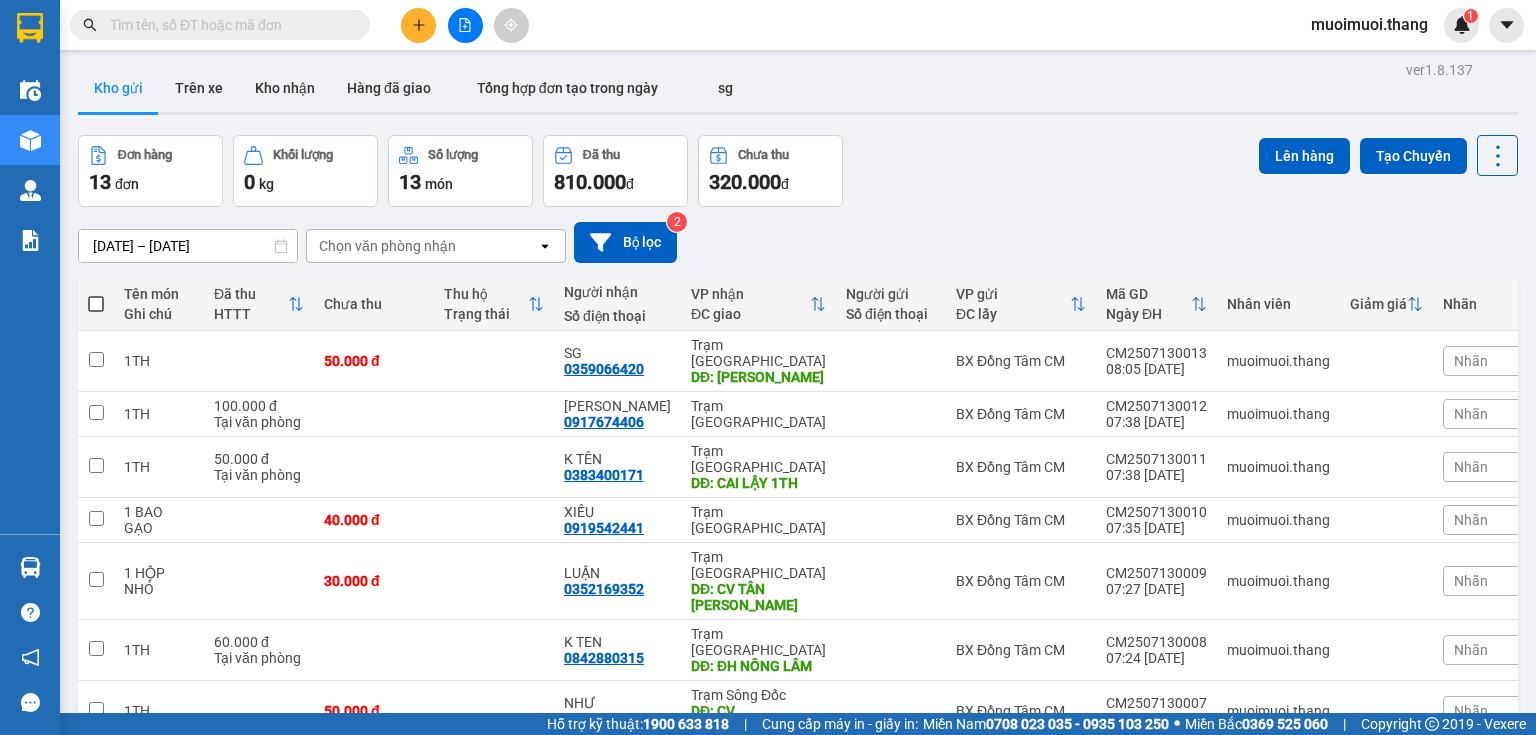 scroll, scrollTop: 0, scrollLeft: 0, axis: both 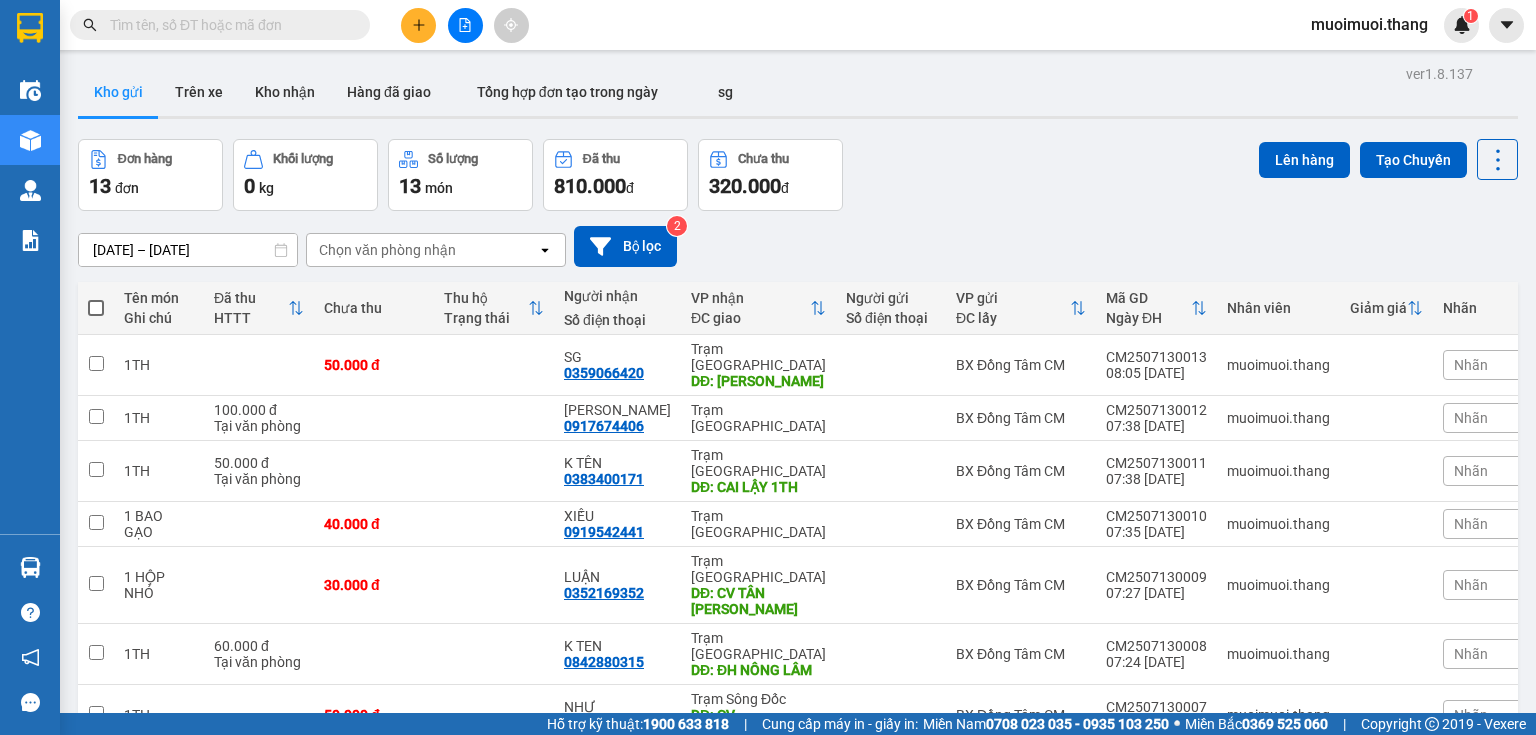 click at bounding box center [96, 308] 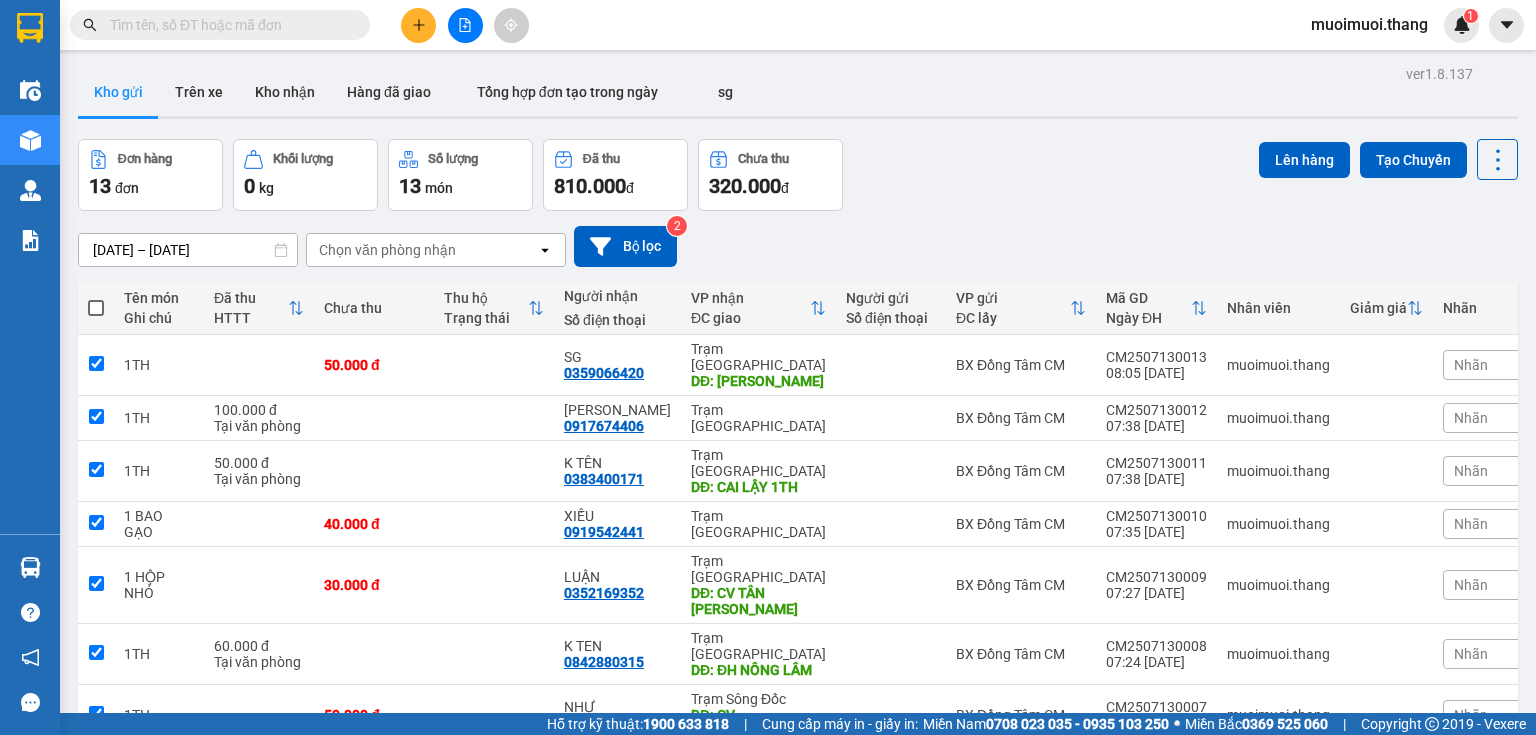 checkbox on "true" 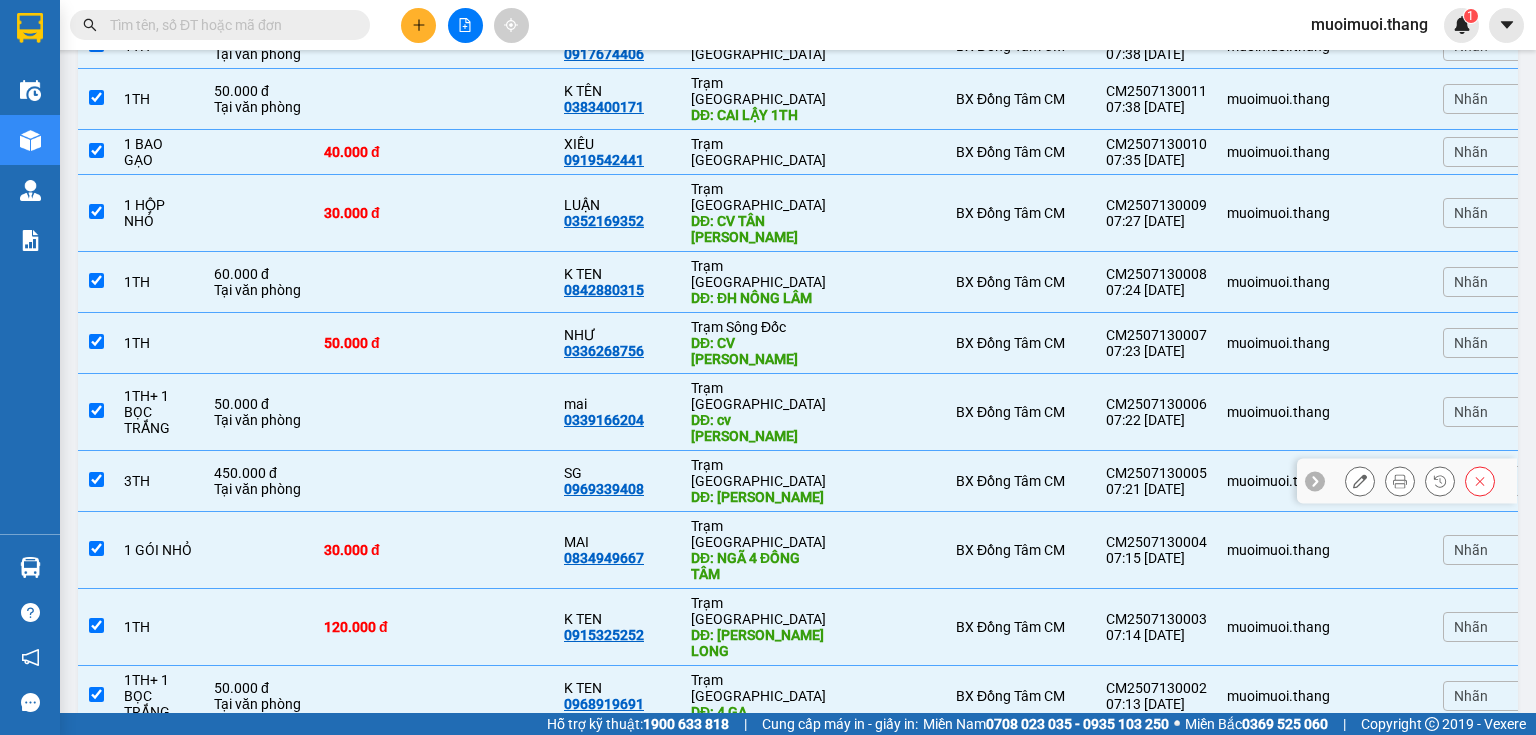 scroll, scrollTop: 0, scrollLeft: 0, axis: both 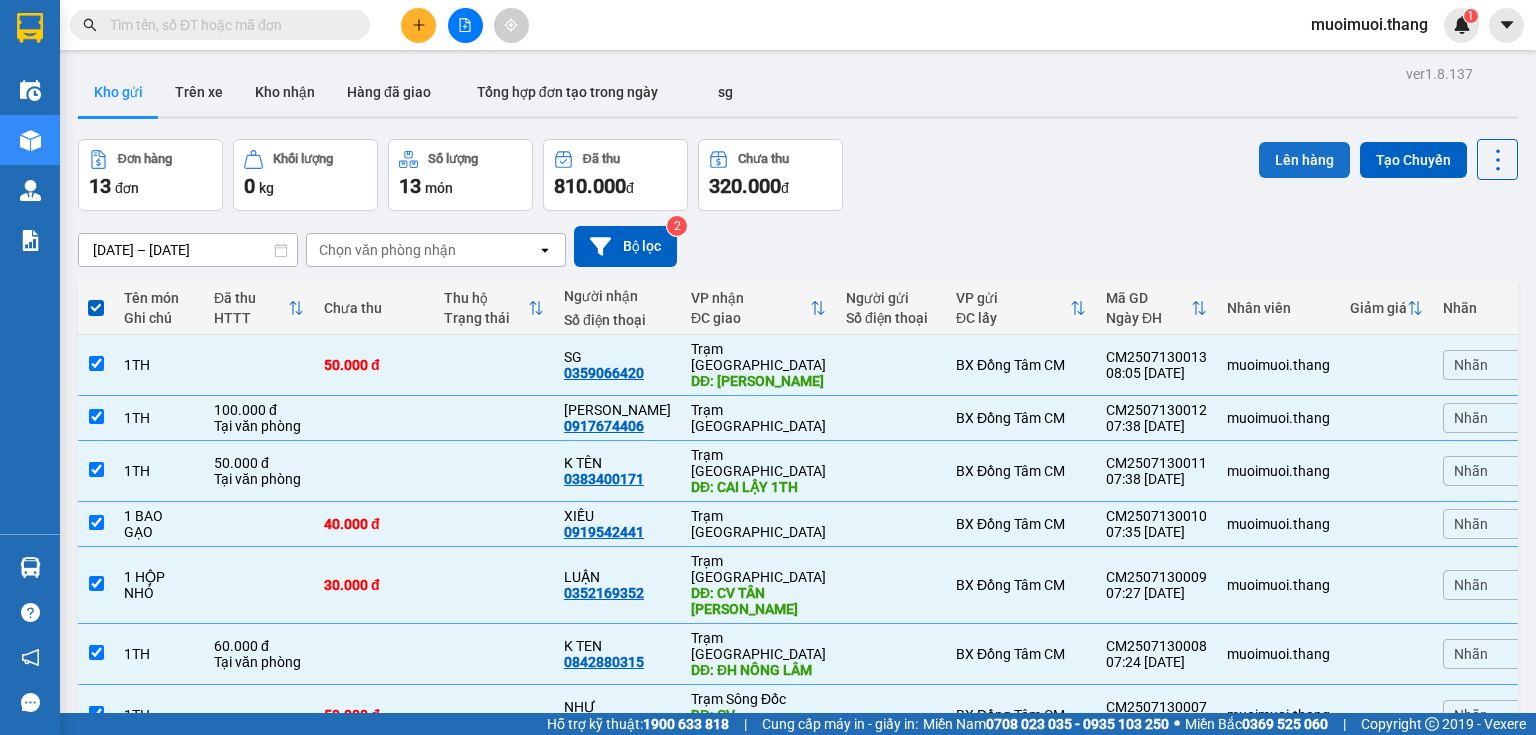 click on "Lên hàng" at bounding box center (1304, 160) 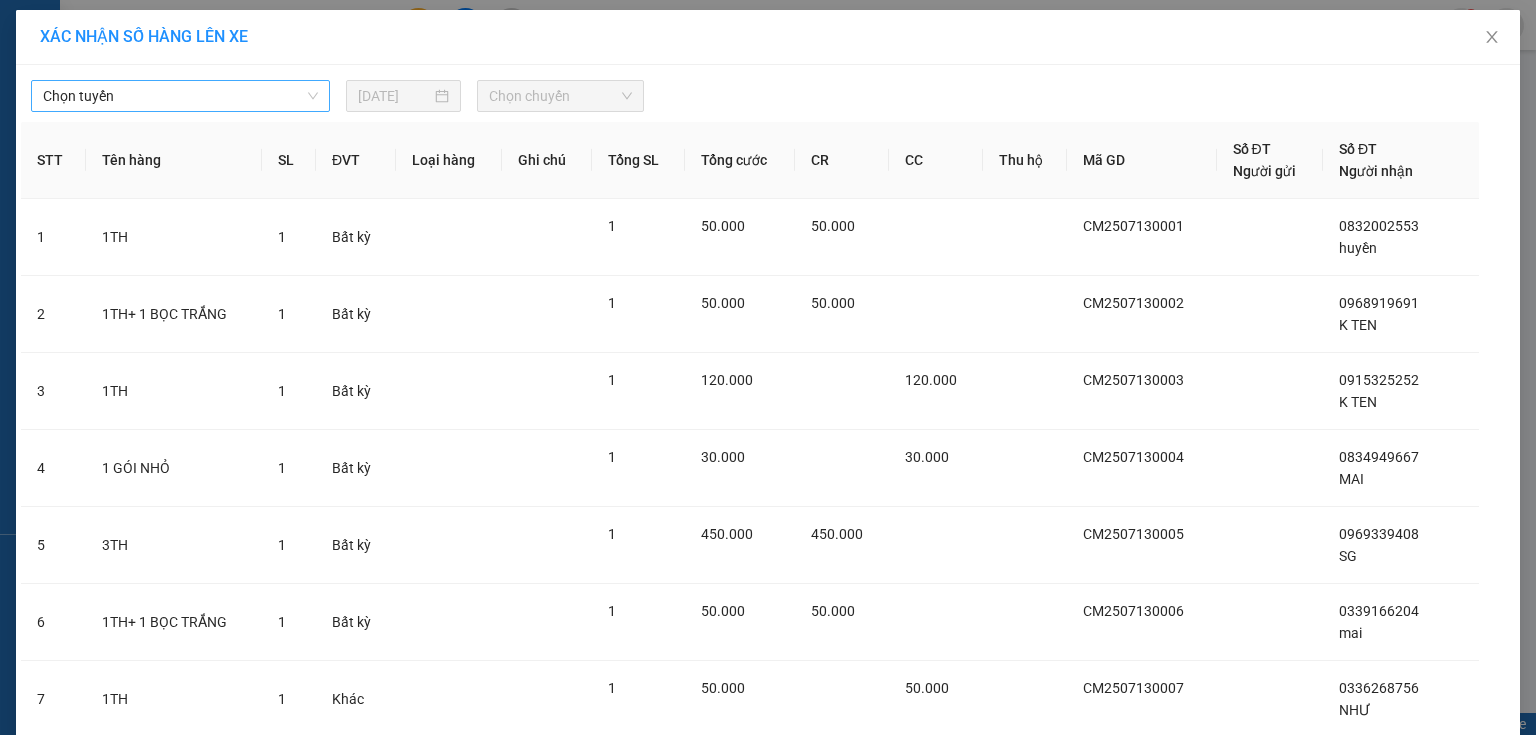 click on "Chọn tuyến" at bounding box center [180, 96] 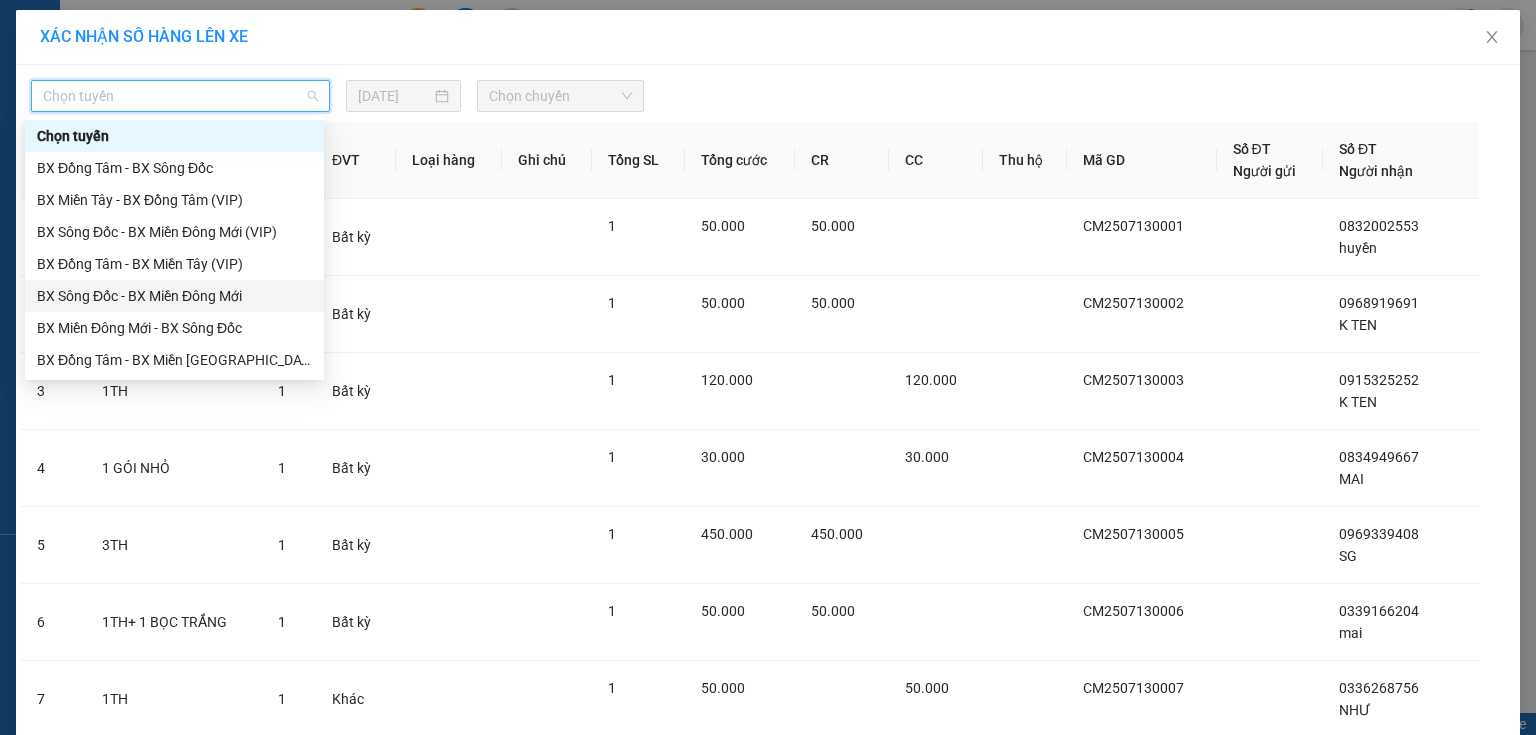 click on "BX Sông Đốc - BX Miền Đông Mới" at bounding box center [174, 296] 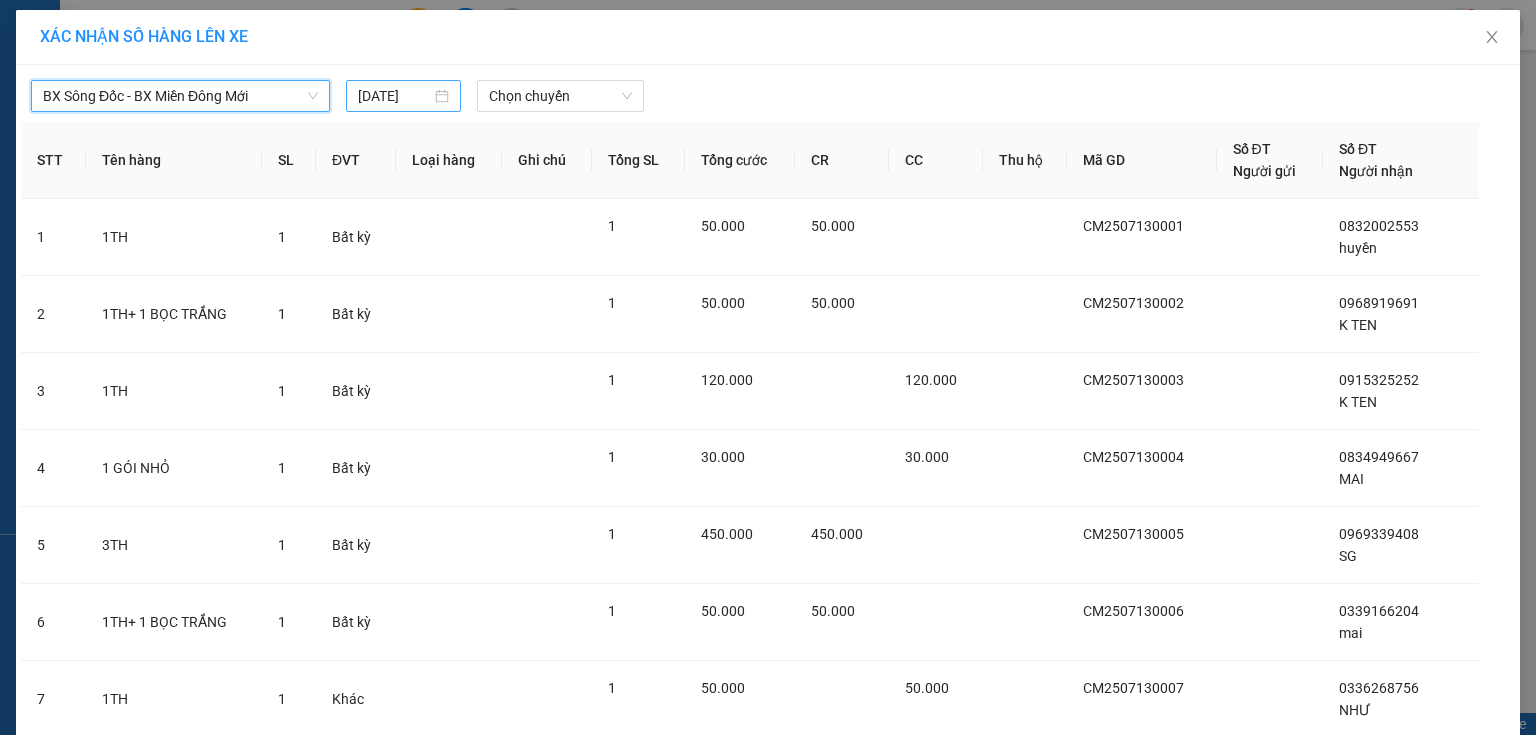 click on "13/07/2025" at bounding box center (394, 96) 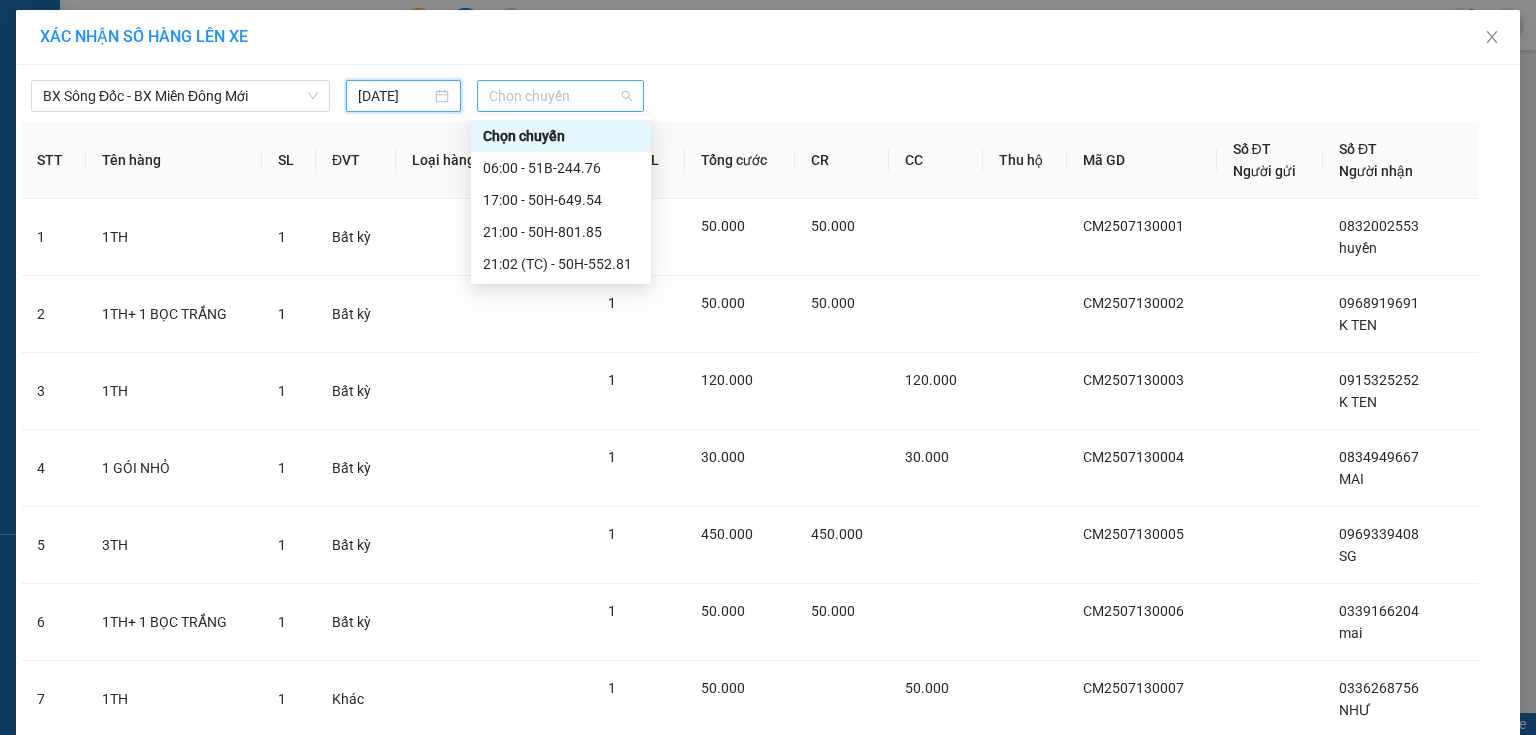 click on "Chọn chuyến" at bounding box center [561, 96] 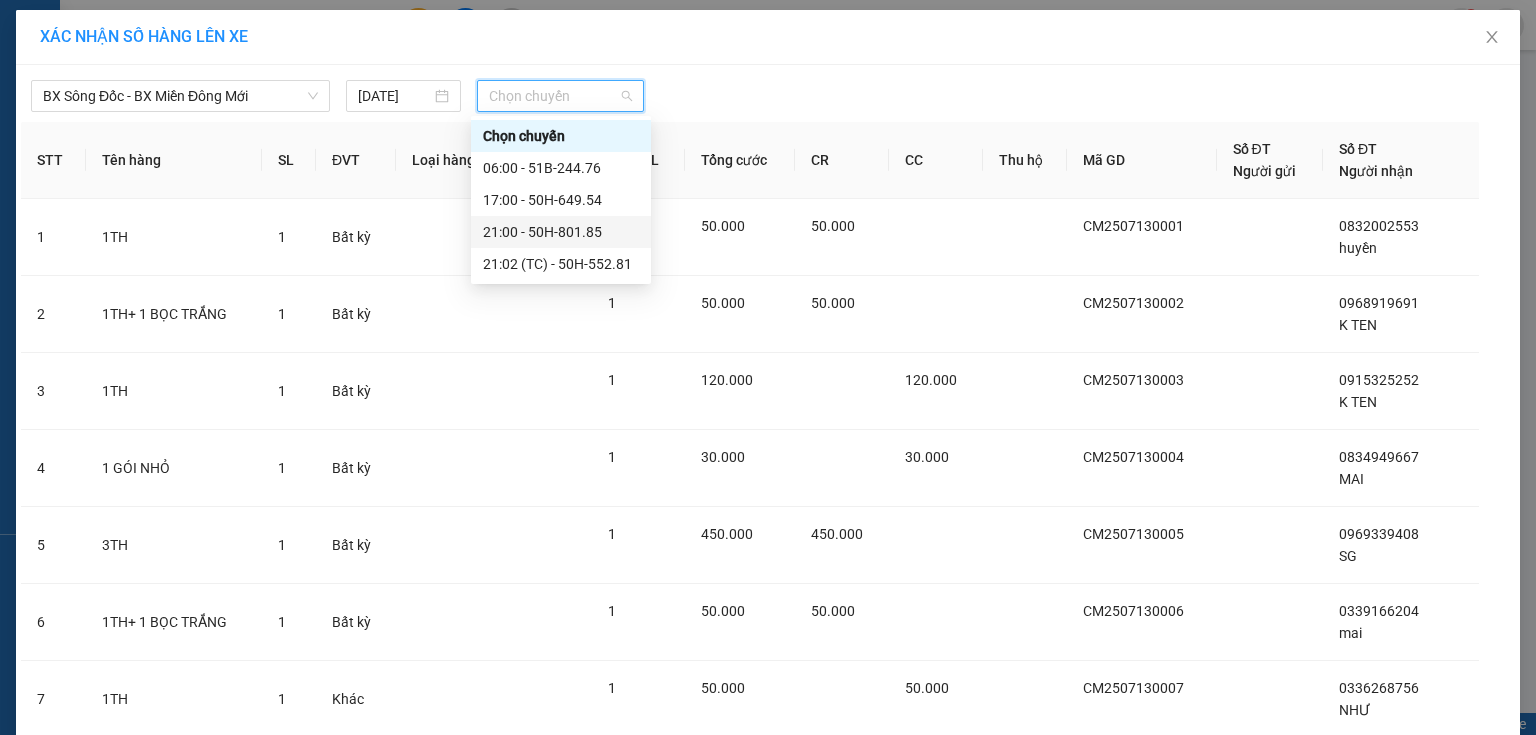 click on "21:00     - 50H-801.85" at bounding box center (561, 232) 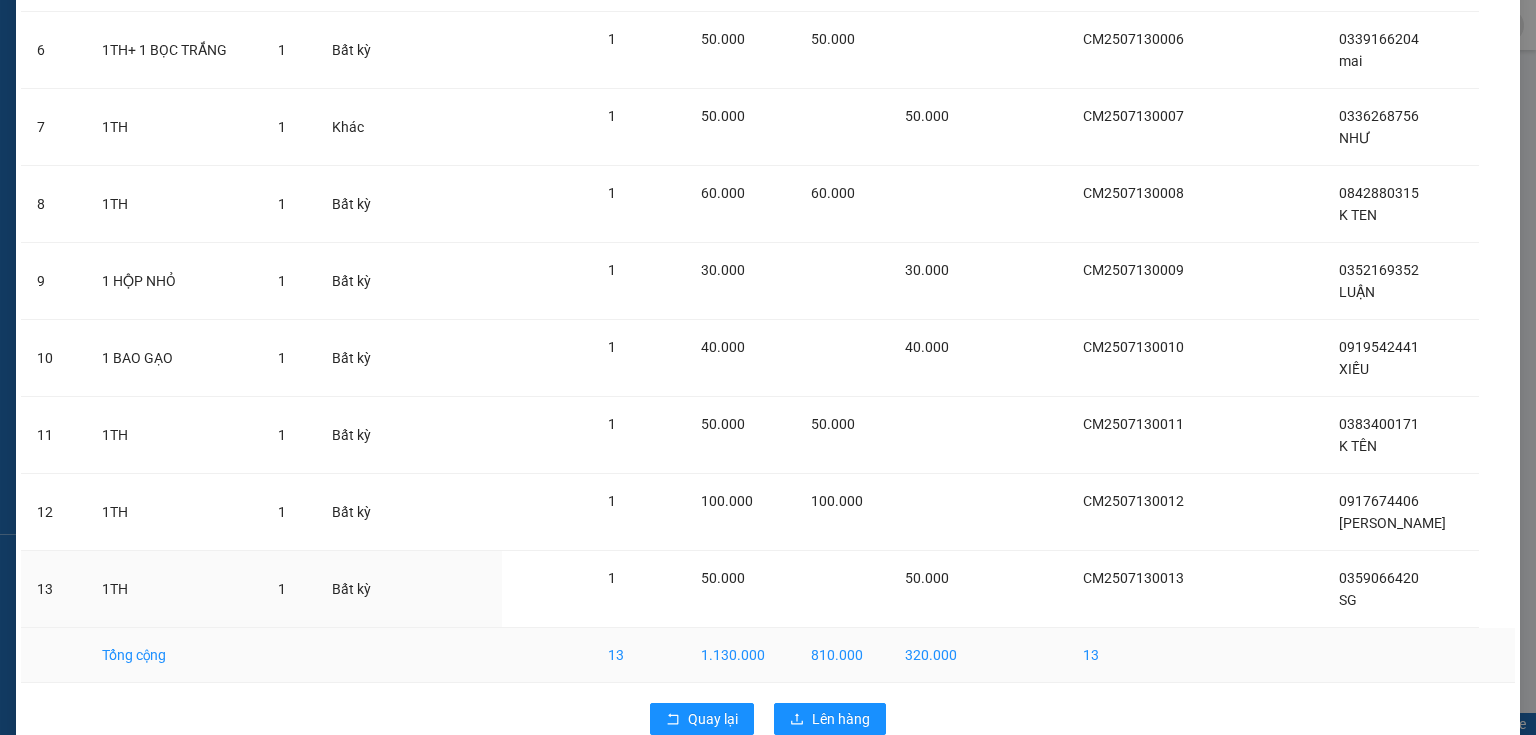 scroll, scrollTop: 652, scrollLeft: 0, axis: vertical 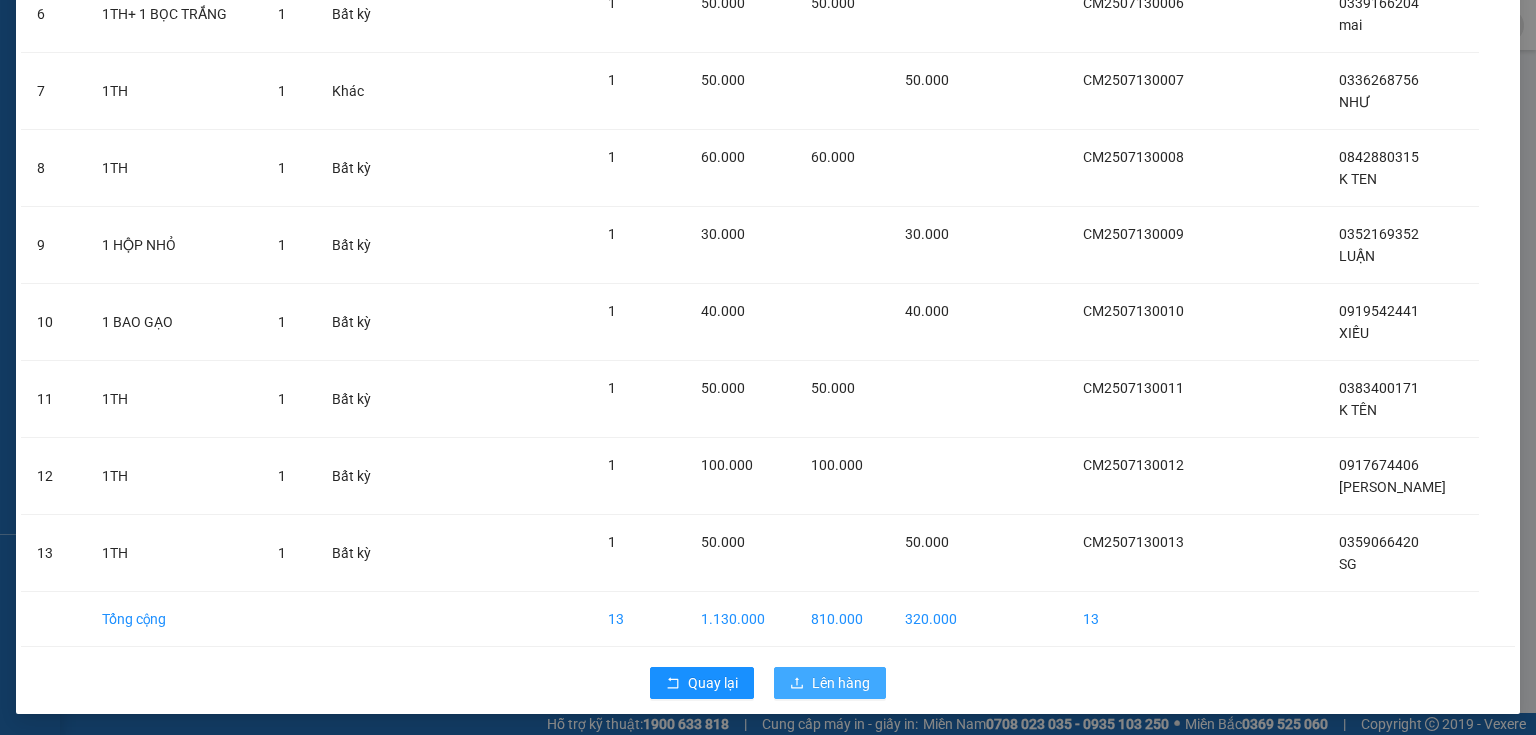 click on "Lên hàng" at bounding box center [841, 683] 